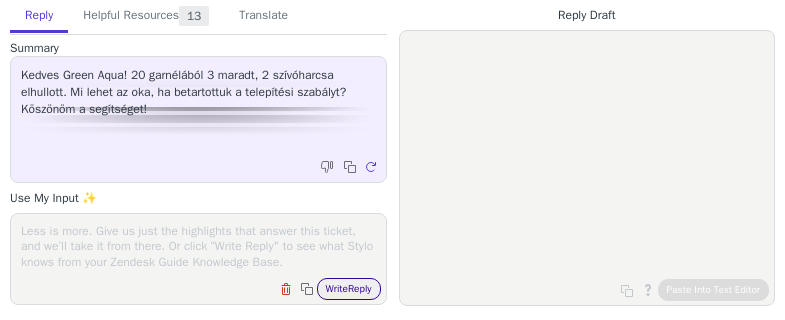 scroll, scrollTop: 0, scrollLeft: 0, axis: both 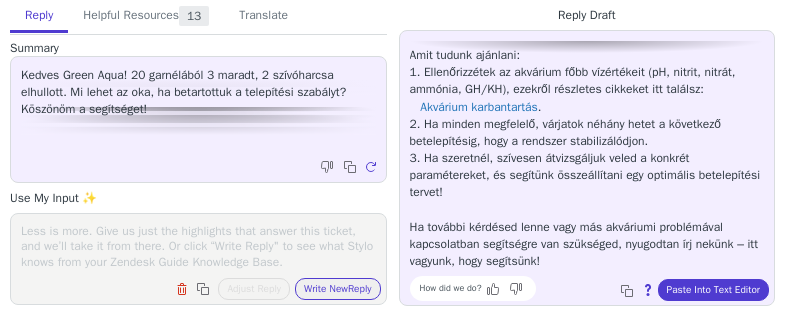 click at bounding box center (198, 246) 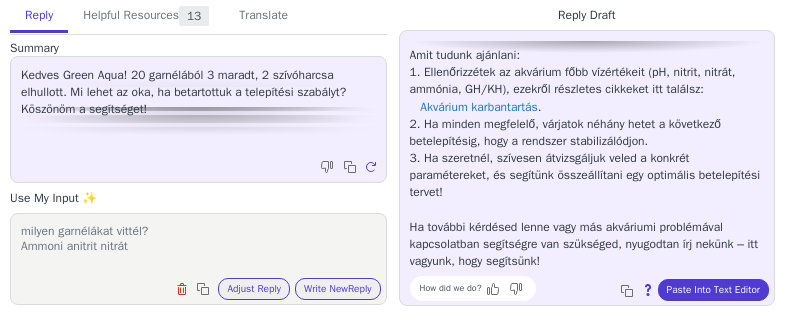 click on "milyen garnélákat vittél?
Ammoni anitrit nitrát" at bounding box center [198, 246] 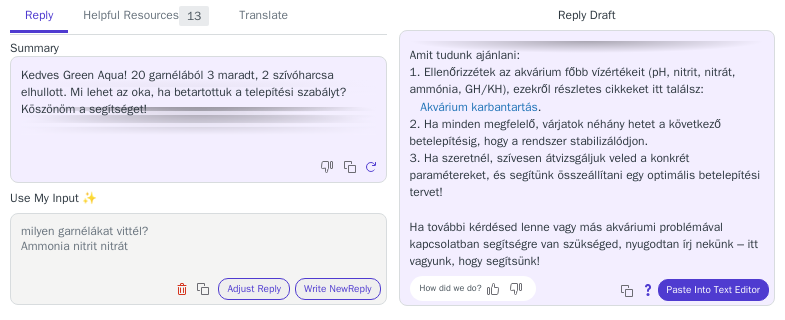 click on "milyen garnélákat vittél?
Ammonia nitrit nitrát" at bounding box center (198, 246) 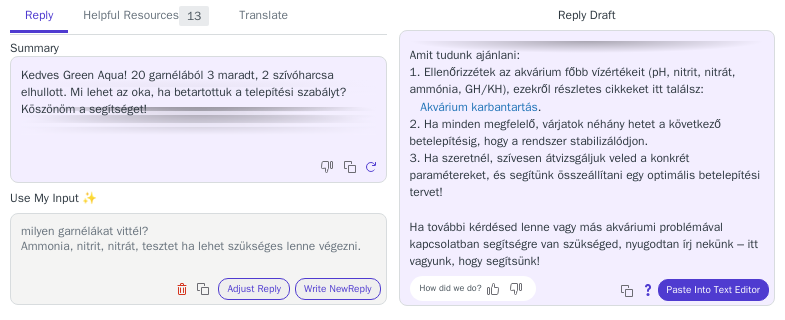 scroll, scrollTop: 1, scrollLeft: 0, axis: vertical 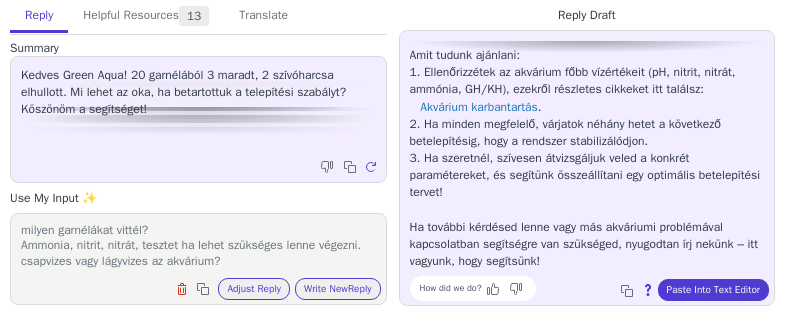 click on "milyen garnélákat vittél?
Ammonia, nitrit, nitrát, tesztet ha lehet szükséges lenne végezni.
csapvizes vagy lágyvizes az akvárium?" at bounding box center (198, 246) 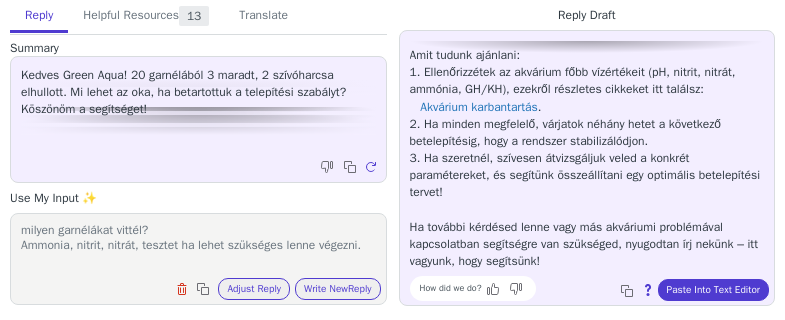 scroll, scrollTop: 17, scrollLeft: 0, axis: vertical 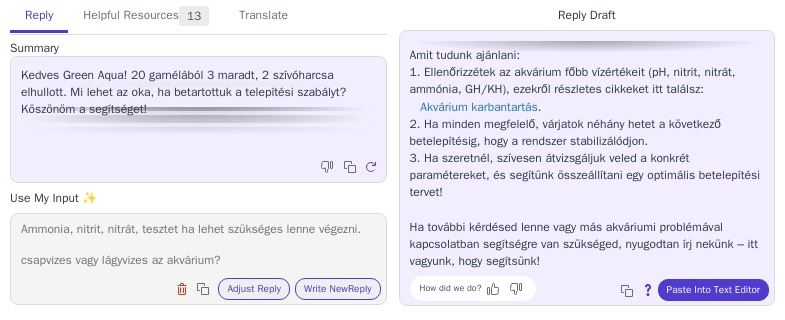 paste on "https://greenaqua.hu/hu/jbl-teszt-proaqua-test-nh4-ammonia-cseppteszt-50x.html" 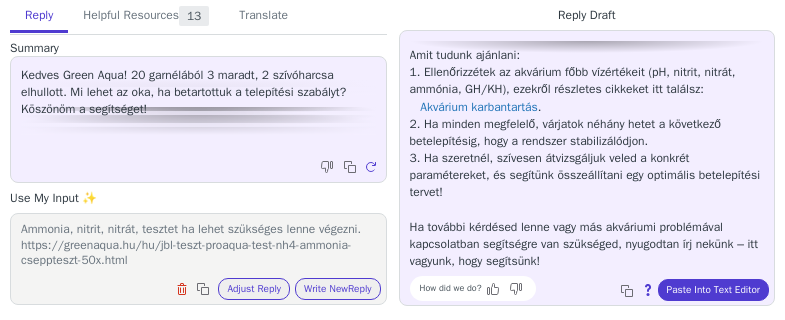click on "milyen garnélákat vittél?
Ammonia, nitrit, nitrát, tesztet ha lehet szükséges lenne végezni.
https://greenaqua.hu/hu/jbl-teszt-proaqua-test-nh4-ammonia-cseppteszt-50x.html
csapvizes vagy lágyvizes az akvárium?" at bounding box center (198, 246) 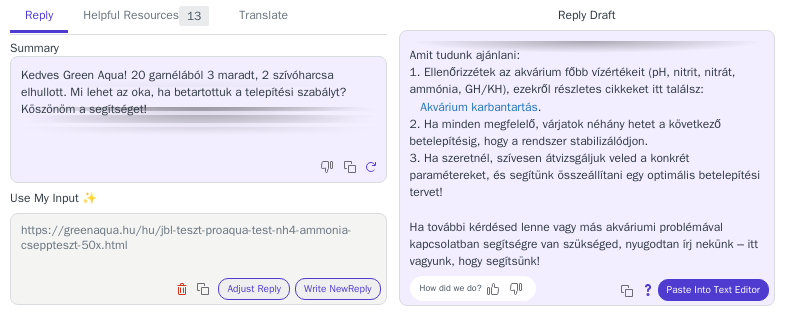 paste on "https://greenaqua.hu/hu/jbl-teszt-proaqua-test-no2-nitrit-cseppteszt-50x.html" 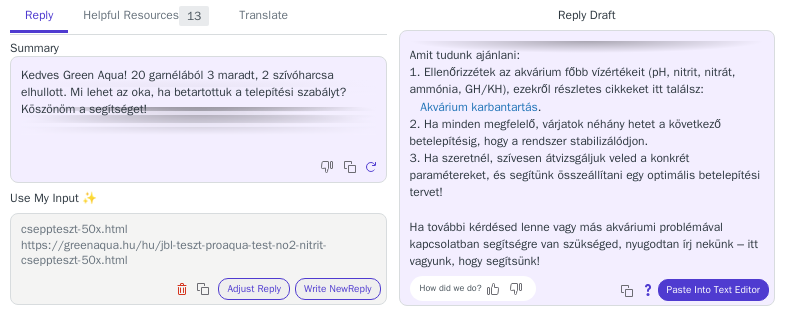 scroll, scrollTop: 63, scrollLeft: 0, axis: vertical 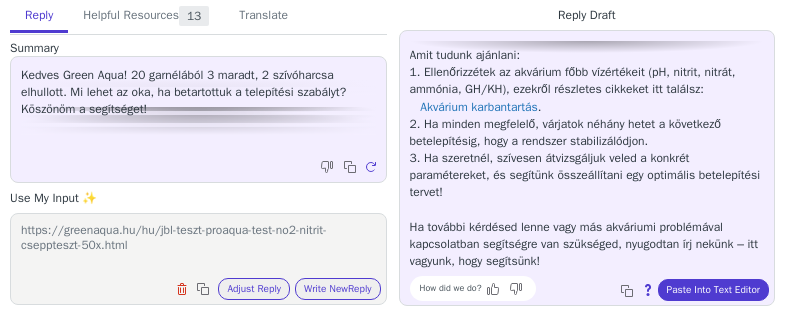 paste on "https://greenaqua.hu/hu/jbl-teszt-proaquatest-no3-nitrat-cseppteszt-40x.html" 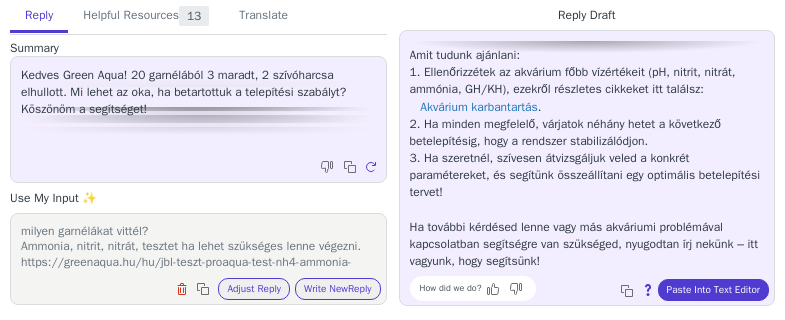 scroll, scrollTop: 94, scrollLeft: 0, axis: vertical 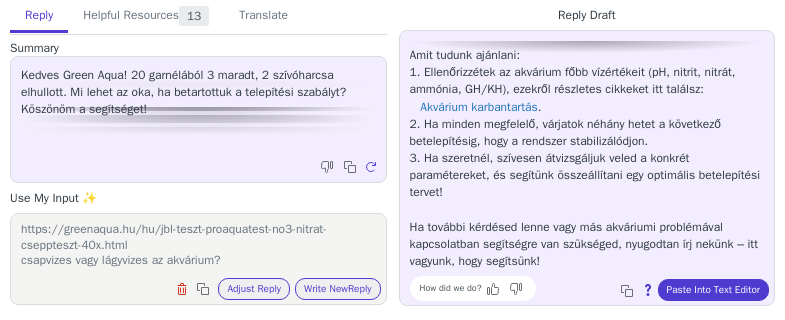click on "milyen garnélákat vittél?
Ammonia, nitrit, nitrát, tesztet ha lehet szükséges lenne végezni.
https://greenaqua.hu/hu/jbl-teszt-proaqua-test-nh4-ammonia-cseppteszt-50x.html
https://greenaqua.hu/hu/jbl-teszt-proaqua-test-no2-nitrit-cseppteszt-50x.html
https://greenaqua.hu/hu/jbl-teszt-proaquatest-no3-nitrat-cseppteszt-40x.html
csapvizes vagy lágyvizes az akvárium?" at bounding box center (198, 246) 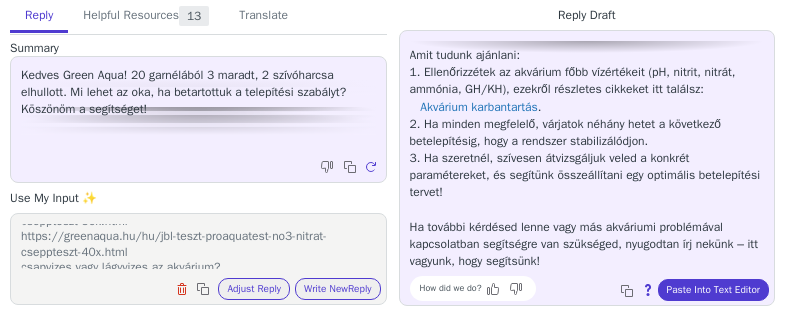 scroll, scrollTop: 94, scrollLeft: 0, axis: vertical 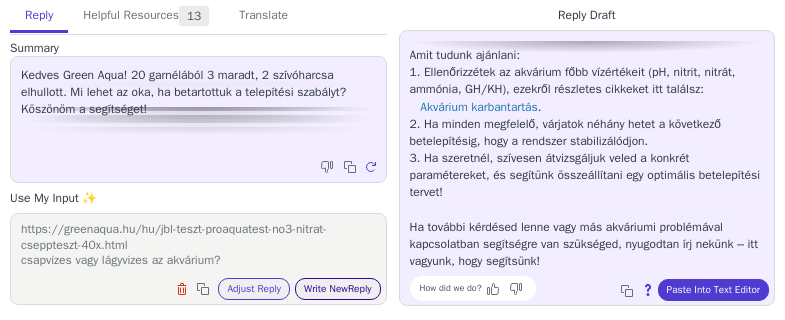 type on "milyen garnélákat vittél?
Ammonia, nitrit, nitrát, tesztet ha lehet szükséges lenne végezni.
https://greenaqua.hu/hu/jbl-teszt-proaqua-test-nh4-ammonia-cseppteszt-50x.html
https://greenaqua.hu/hu/jbl-teszt-proaqua-test-no2-nitrit-cseppteszt-50x.html
https://greenaqua.hu/hu/jbl-teszt-proaquatest-no3-nitrat-cseppteszt-40x.html
csapvizes vagy lágyvizes az akvárium?" 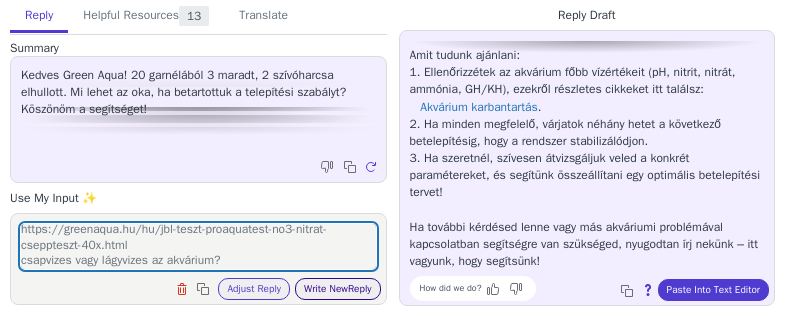 click on "Write New  Reply" at bounding box center [338, 289] 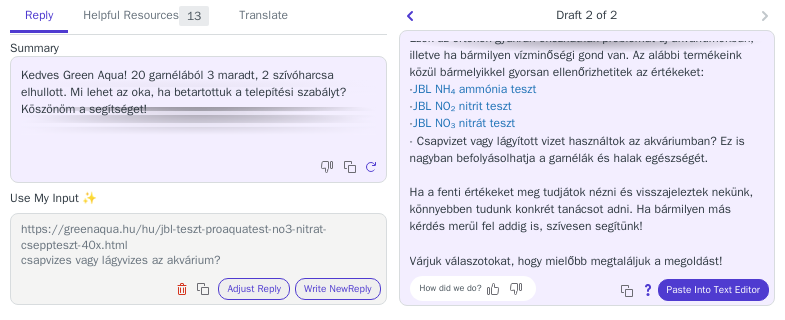 scroll, scrollTop: 234, scrollLeft: 0, axis: vertical 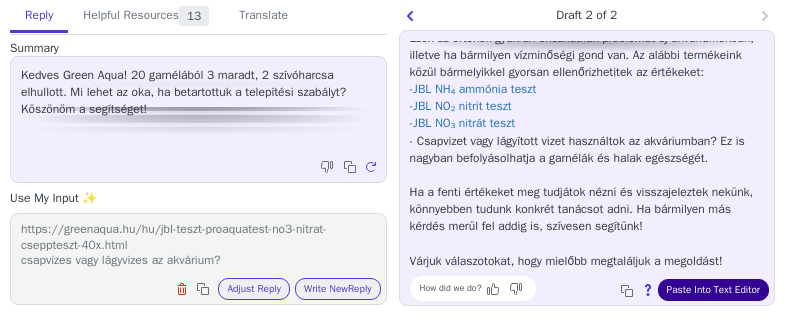 click on "Paste Into Text Editor" at bounding box center [713, 290] 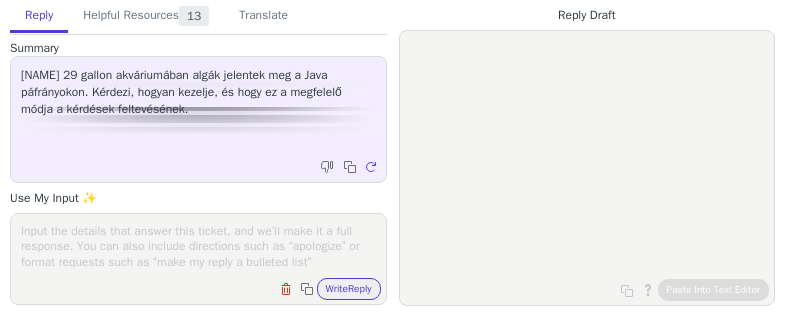 scroll, scrollTop: 0, scrollLeft: 0, axis: both 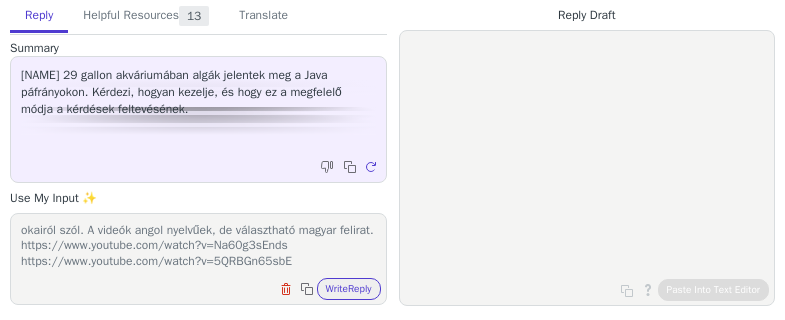 drag, startPoint x: 53, startPoint y: 288, endPoint x: 211, endPoint y: 280, distance: 158.20241 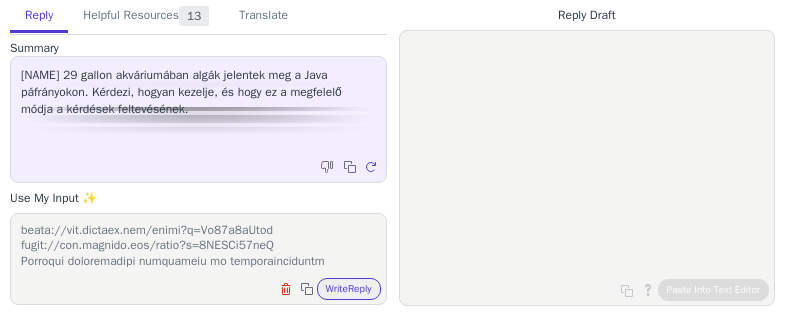 scroll, scrollTop: 649, scrollLeft: 0, axis: vertical 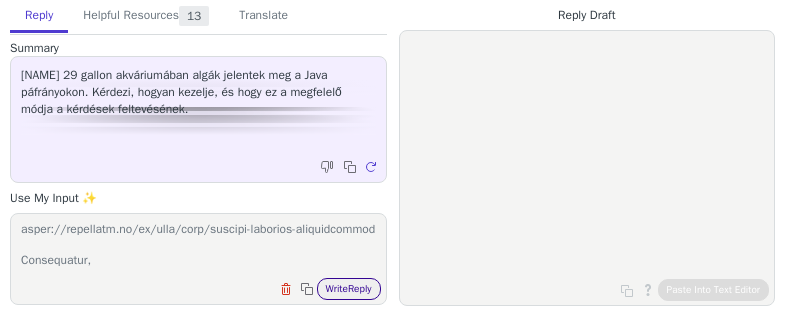 type on "Loremi ________!
Dolorsit ametconsecte adipiscing el seddoeiusmodtemp incididuntu, laboree d magnaaliquaen adminimven quisnostrud exercita ull:
labor://nisialiqu.ex/ea/comm-consequatdu
Auteiru inrepre voluptatevel ess cillumfugi: nulla://pariature.si/oc/cupi/nonproid/sunt
Culp quiof deseruntmoll ani idestl, persp undeomn is natus errorvo accusan dolo. L totamr aperi eaqueips, qu abilloinven verita quasiar.
beata://vit.dictaex.nem/enimi?q=Vo72a2aUtod
fugit://con.magnido.eos/ratio?s=7NESCi20neQ
Porroqui doloremadipi numquameiu mo temporainciduntm quaeratetia, minusso n eligendioptio cumquenihi impeditquop facerepo ass: repel://temporibu.au/qu/offi-debitisreru
Necessi saepeev voluptatesre rec itaqueearu: hicte://sapiented.re/vo/maio/aliasper/dolo
Aspe repel minimnostrum exe ullamc, susci laborio al commo consequ quidmax moll. M harumq rerum facilise, di namliberote cumsol nobisel.
optio://cum.nihilim.min/quodm?p=Fa65p8oMnis
lorem://ips.dolorsi.ame/conse?a=2ELITs98doE
T incididunt utl 1 etdolo mag aliqua..." 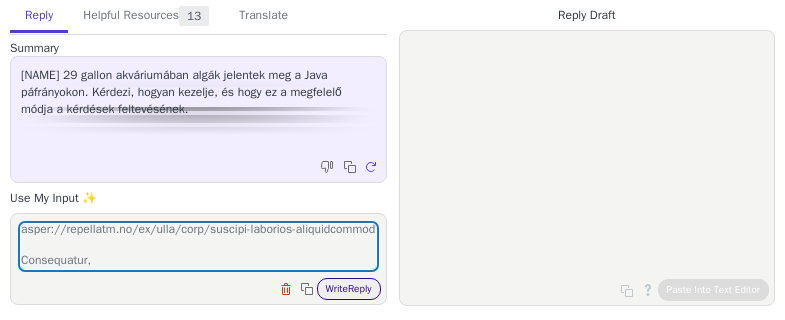 click on "Write  Reply" at bounding box center (349, 289) 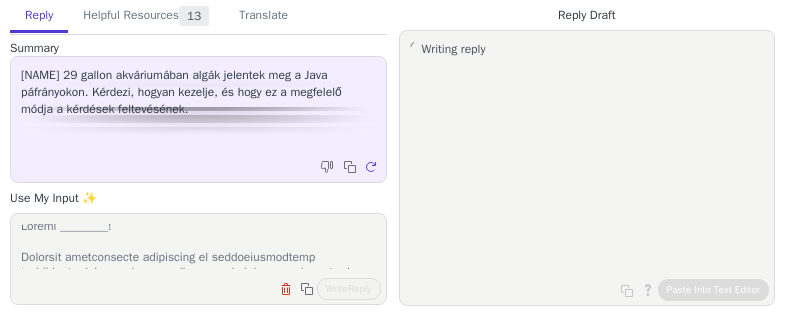 scroll, scrollTop: 0, scrollLeft: 0, axis: both 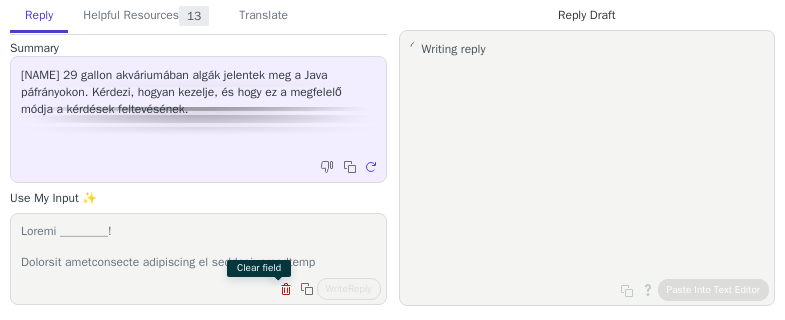 click at bounding box center [288, 291] 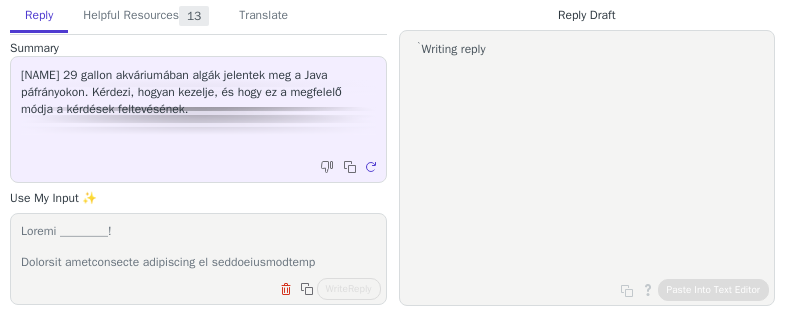 click at bounding box center [198, 246] 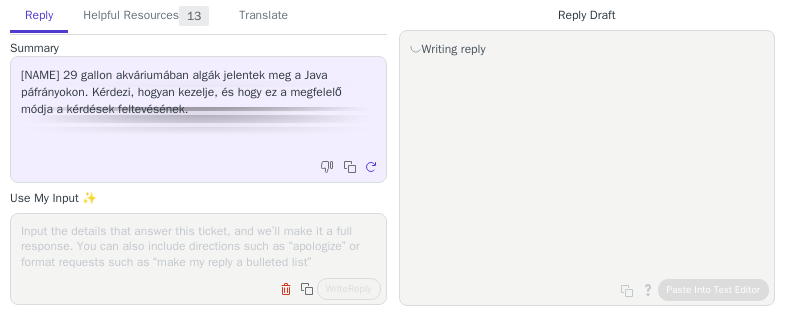 paste on "We have a comprehensive written guide on algae available [here](https://greenaqua.hu/en/alga-tajekoztato).
For additional articles on algae, please visit our [blog](https://greenaqua.hu/en/blog/category/algae).
We also offer informative videos on algae, which can be accessed through the following links:
- [Algae Video 1](https://www.youtube.com/watch?v=Na60g3sEnds)
- [Algae Video 2](https://www.youtube.com/watch?v=5QRBGn65sbE)
Moreover, we provide two detailed tutorial videos on fertilizing:
- [Fertilizing Tutorial Video 1](https://www.youtube.com/watch?v=r53ZQW0m8VM)
- [Fertilizing Tutorial Video 2](https://www.youtube.com/watch?v=pnUbjHr7jbU)" 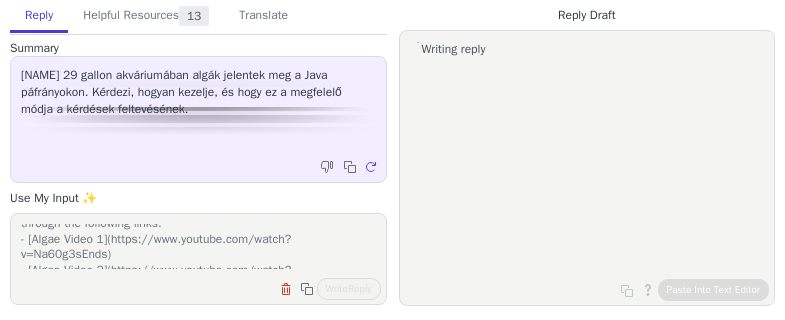 scroll, scrollTop: 0, scrollLeft: 0, axis: both 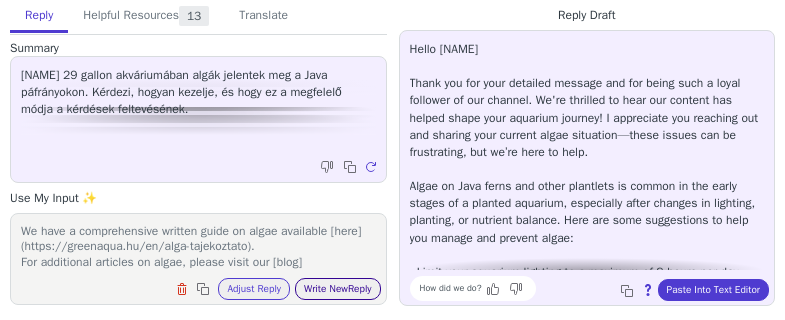 type on "We have a comprehensive written guide on algae available [here](https://greenaqua.hu/en/alga-tajekoztato).
For additional articles on algae, please visit our [blog](https://greenaqua.hu/en/blog/category/algae).
We also offer informative videos on algae, which can be accessed through the following links:
- [Algae Video 1](https://www.youtube.com/watch?v=Na60g3sEnds)
- [Algae Video 2](https://www.youtube.com/watch?v=5QRBGn65sbE)
Moreover, we provide two detailed tutorial videos on fertilizing:
- [Fertilizing Tutorial Video 1](https://www.youtube.com/watch?v=r53ZQW0m8VM)
- [Fertilizing Tutorial Video 2](https://www.youtube.com/watch?v=pnUbjHr7jbU)" 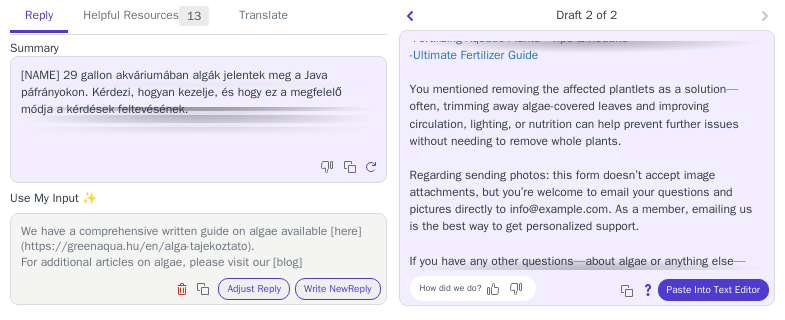 scroll, scrollTop: 388, scrollLeft: 0, axis: vertical 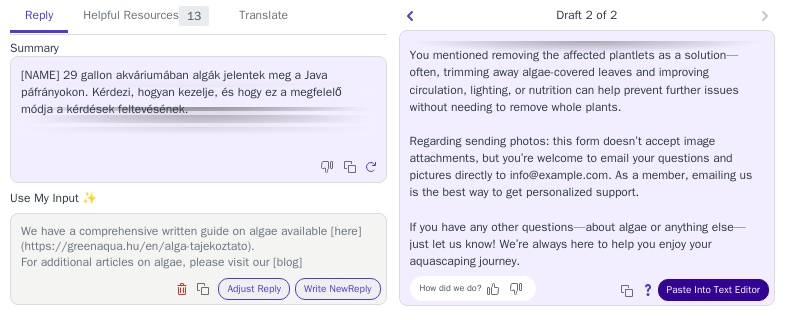 click on "Paste Into Text Editor" at bounding box center [713, 290] 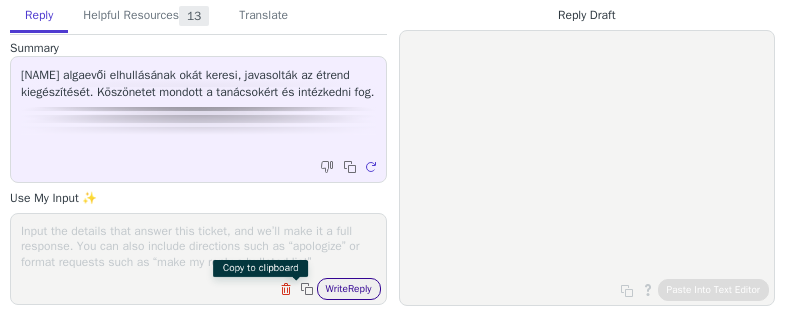 scroll, scrollTop: 0, scrollLeft: 0, axis: both 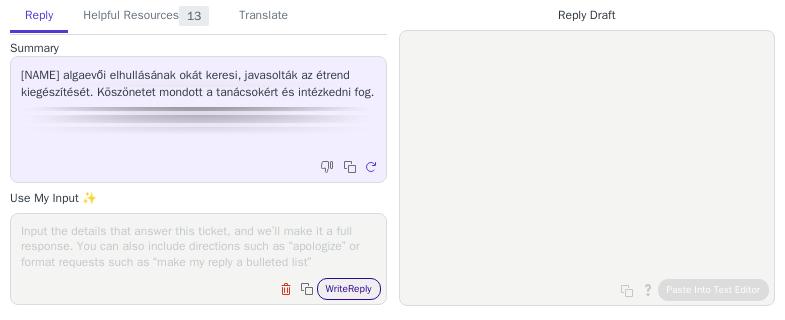 click on "Write  Reply" at bounding box center (349, 289) 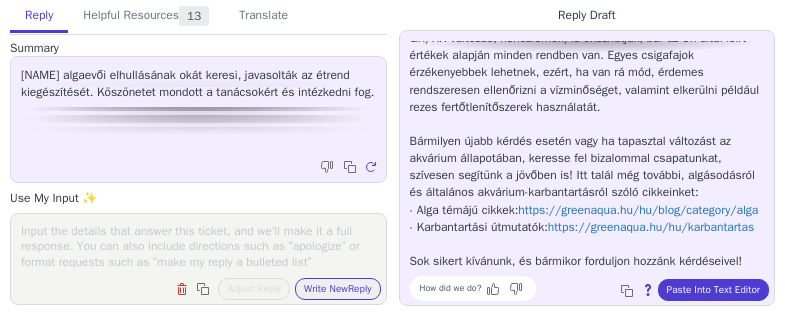 scroll, scrollTop: 337, scrollLeft: 0, axis: vertical 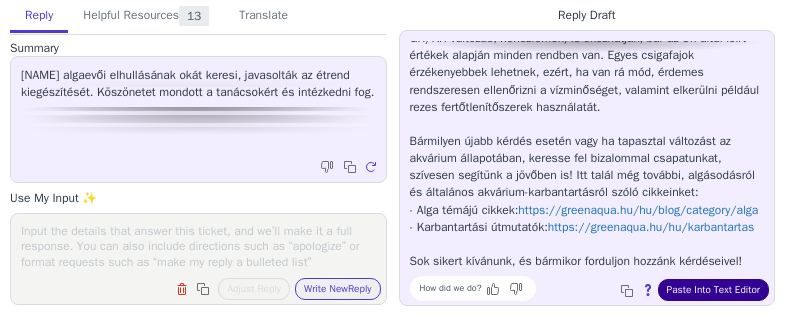 click on "Paste Into Text Editor" at bounding box center [713, 290] 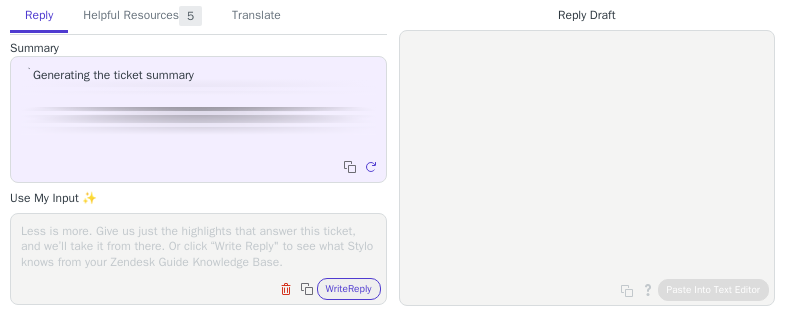 scroll, scrollTop: 0, scrollLeft: 0, axis: both 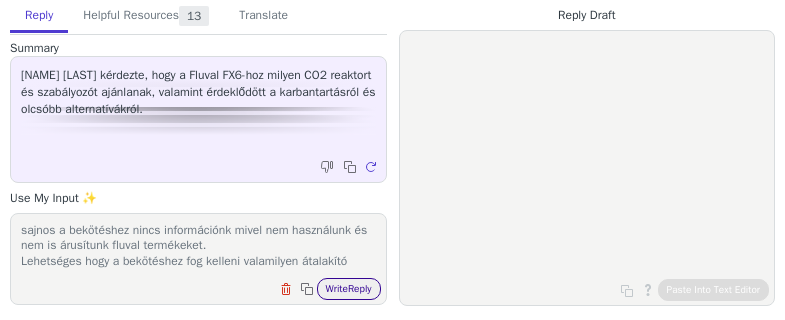 type on "sajnos a bekötéshez nincs információnk mivel nem használunk és nem is árusítunk fluval termékeket.
Lehetséges hogy a bekötéshez fog kelleni valamilyen átalakító" 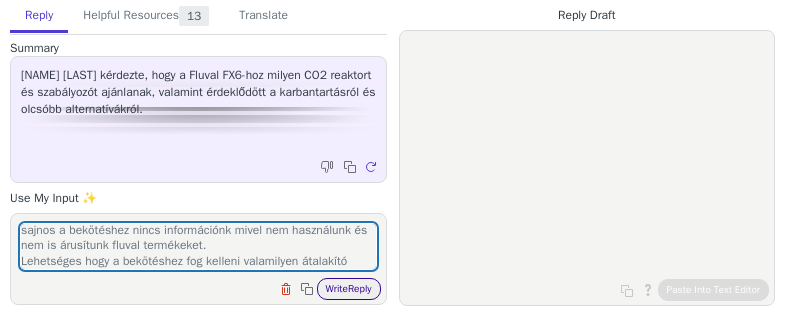 click on "Write  Reply" at bounding box center [349, 289] 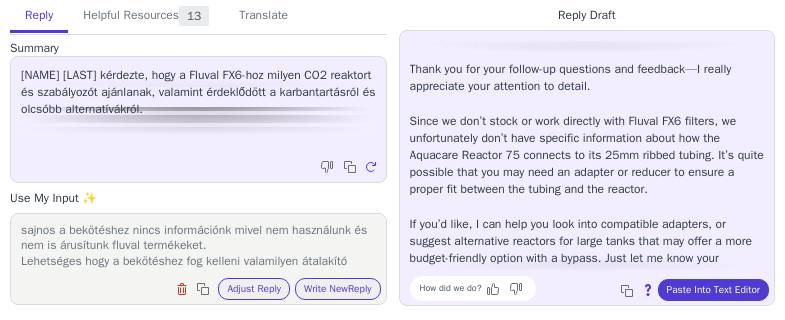 scroll, scrollTop: 28, scrollLeft: 0, axis: vertical 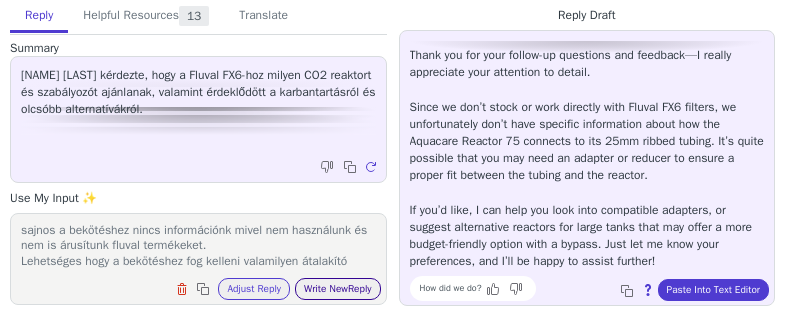 click on "Write New  Reply" at bounding box center (338, 289) 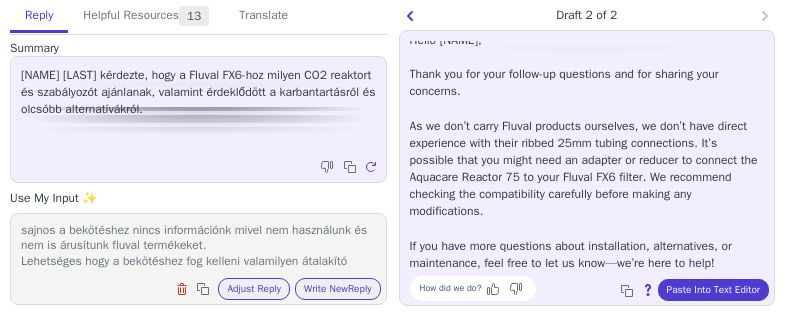 scroll, scrollTop: 11, scrollLeft: 0, axis: vertical 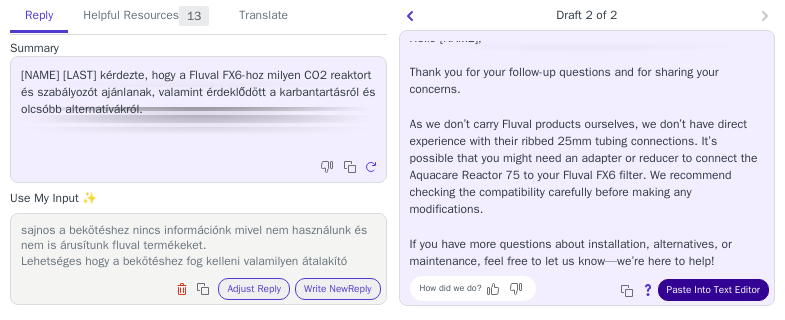 click on "Paste Into Text Editor" at bounding box center [713, 290] 